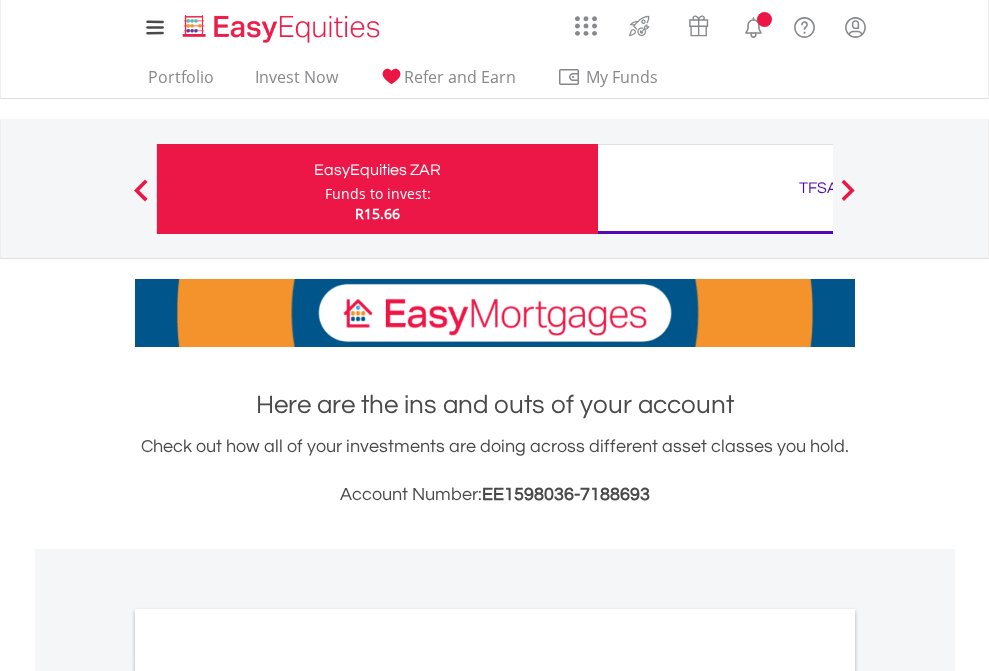 scroll, scrollTop: 0, scrollLeft: 0, axis: both 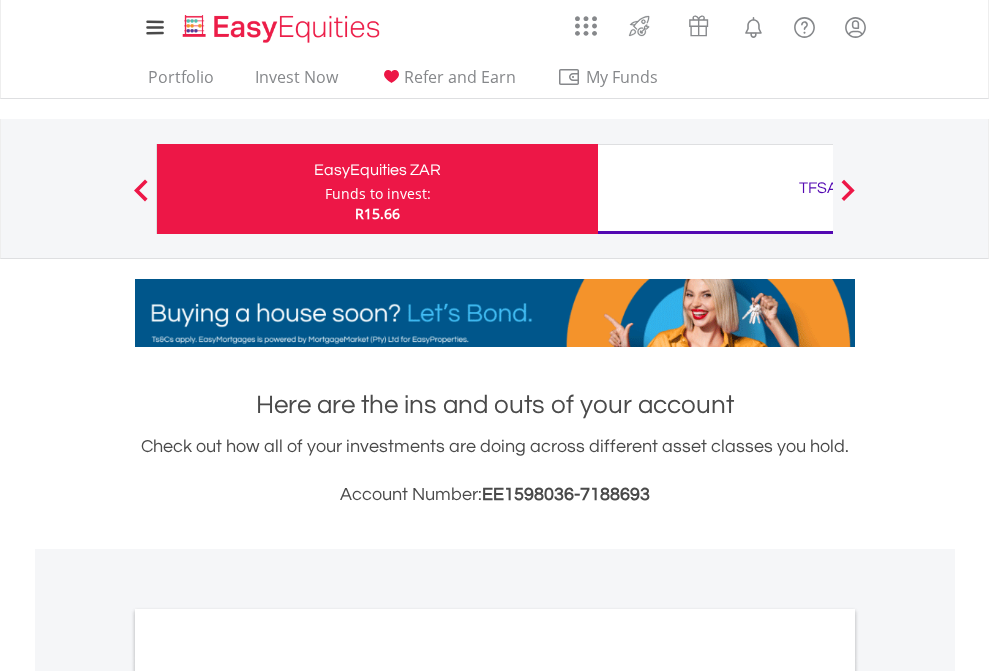 click on "Funds to invest:" at bounding box center [378, 194] 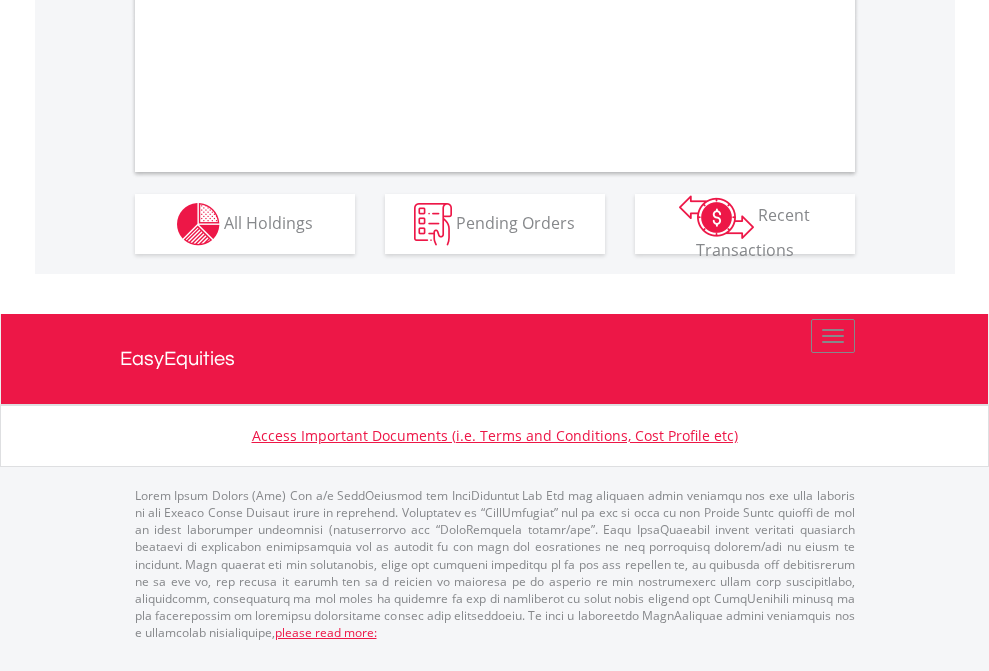 scroll, scrollTop: 1877, scrollLeft: 0, axis: vertical 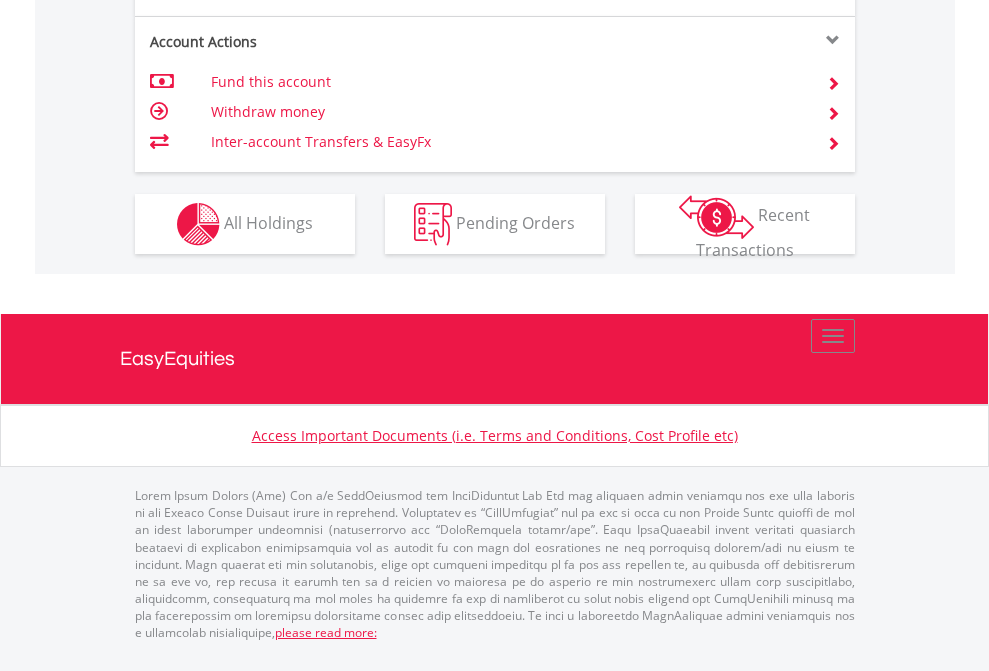 click on "Investment types" at bounding box center [706, -337] 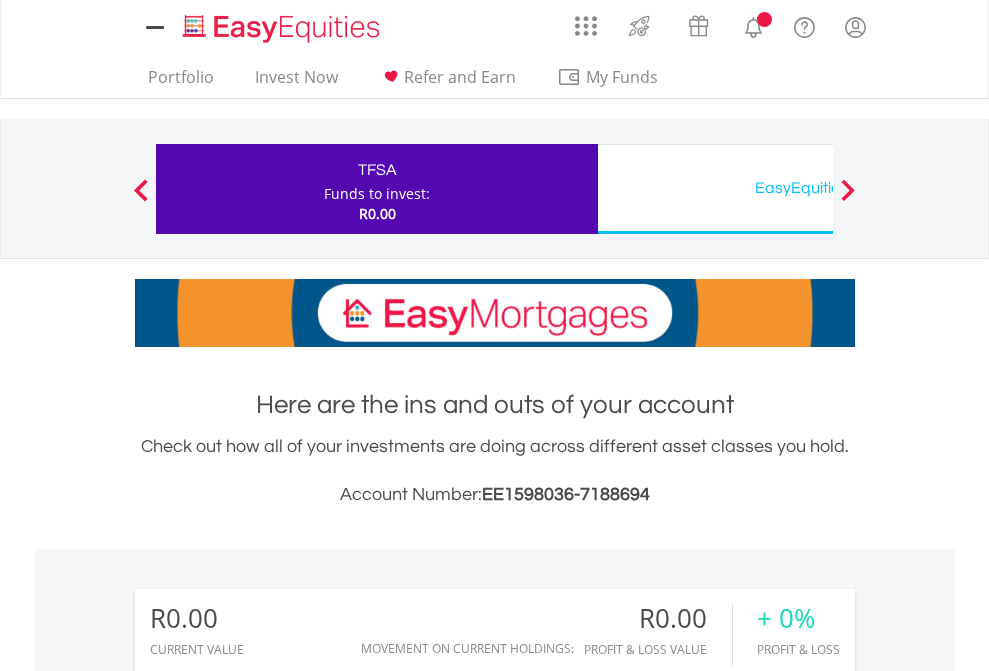 scroll, scrollTop: 0, scrollLeft: 0, axis: both 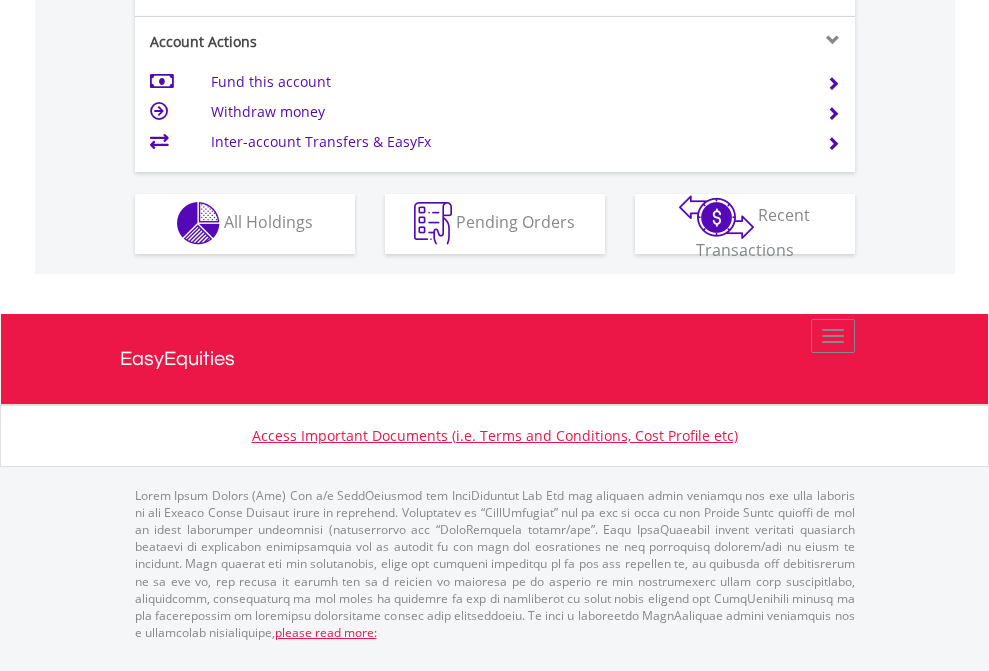 click on "Investment types" at bounding box center (706, -353) 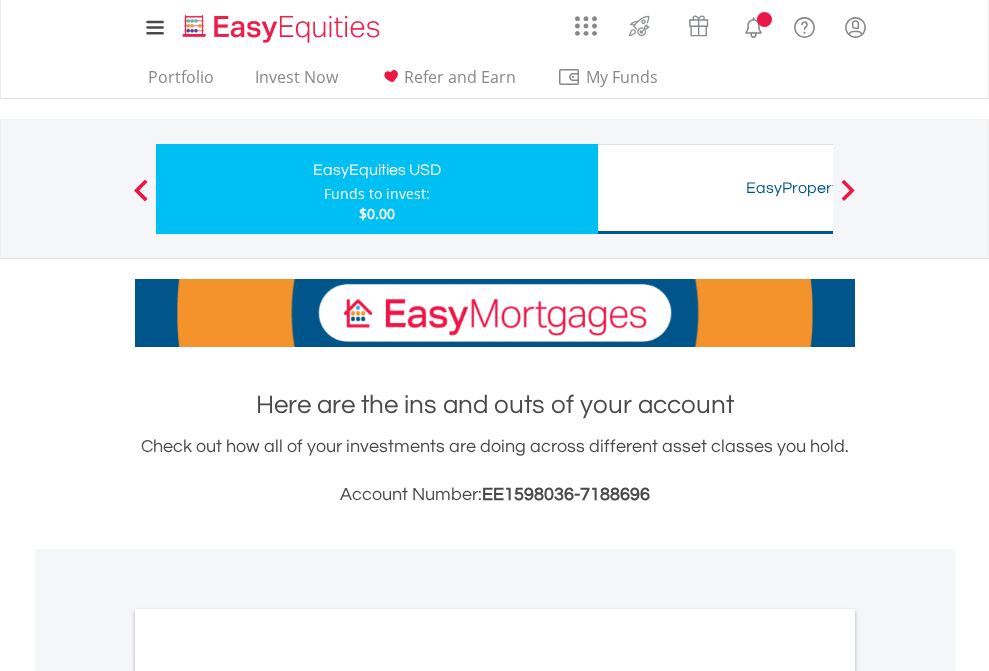 scroll, scrollTop: 0, scrollLeft: 0, axis: both 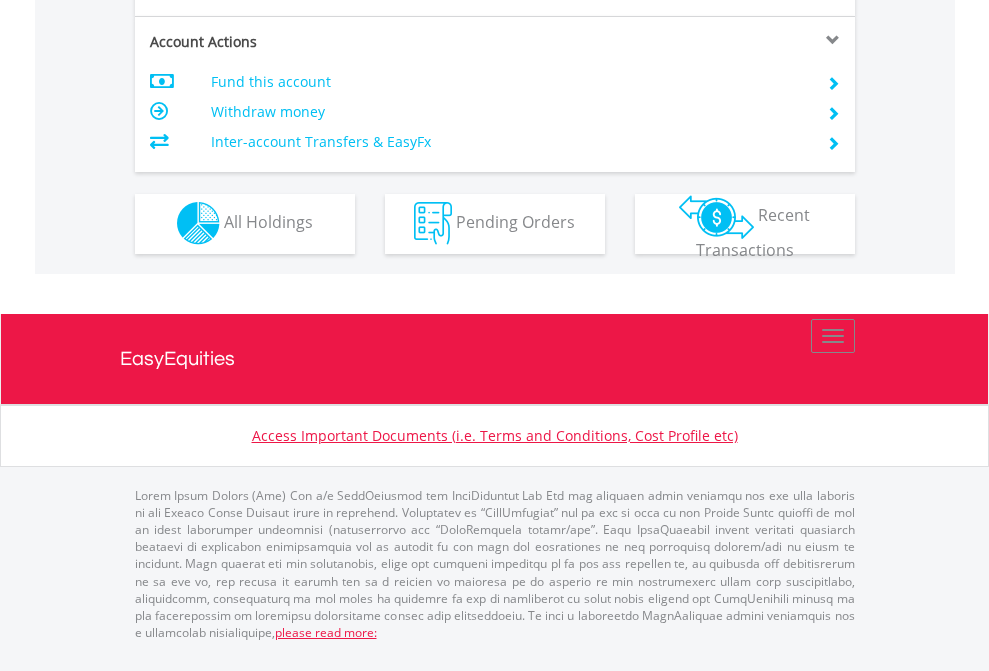 click on "Investment types" at bounding box center [706, -353] 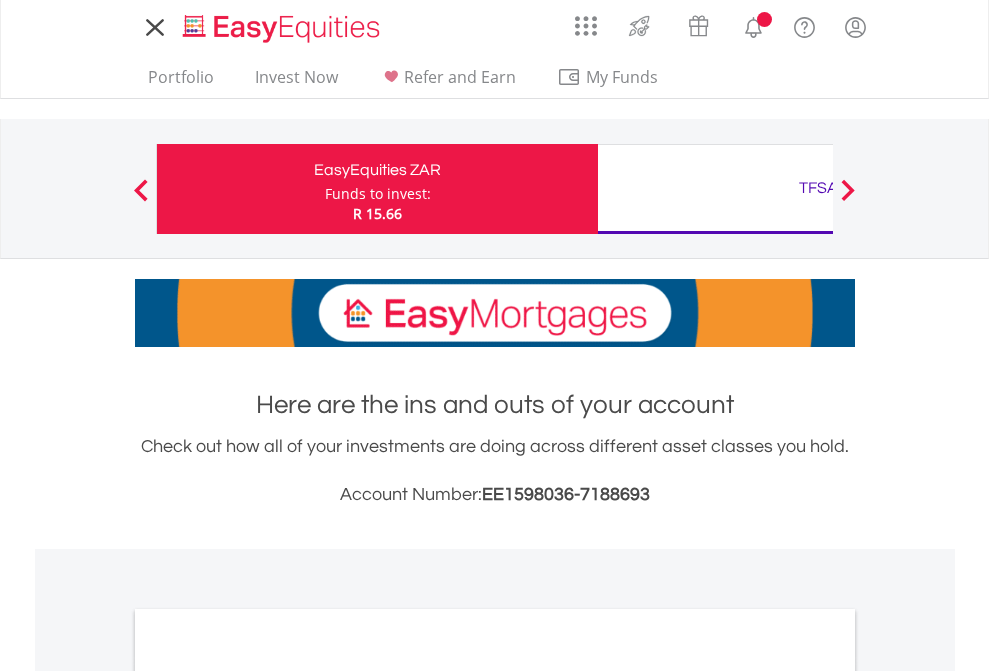 scroll, scrollTop: 0, scrollLeft: 0, axis: both 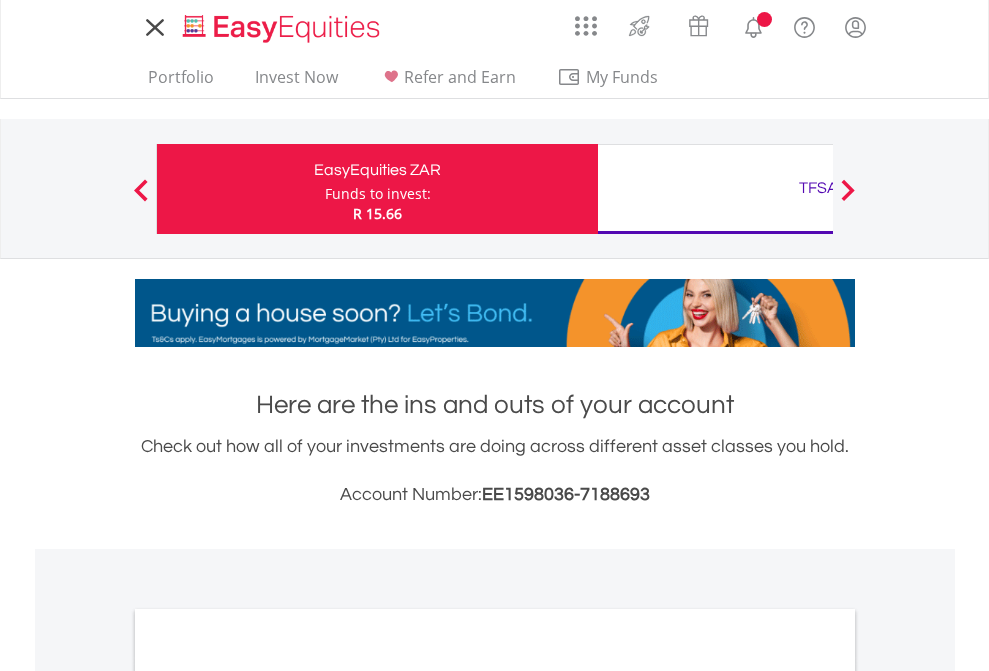 click on "All Holdings" at bounding box center (268, 1096) 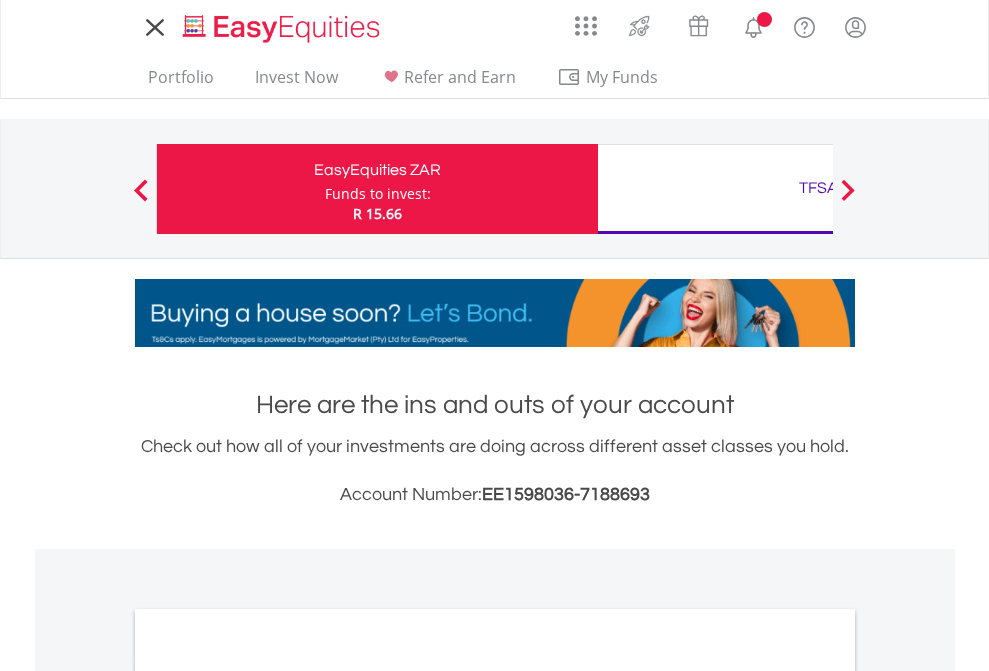 scroll, scrollTop: 1202, scrollLeft: 0, axis: vertical 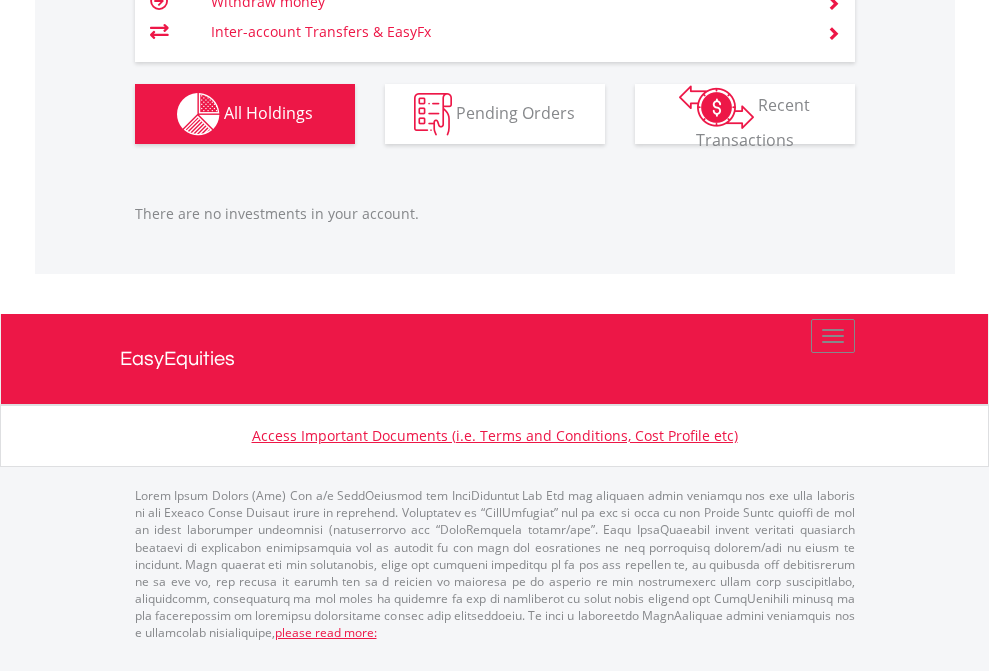 click on "TFSA" at bounding box center [818, -1166] 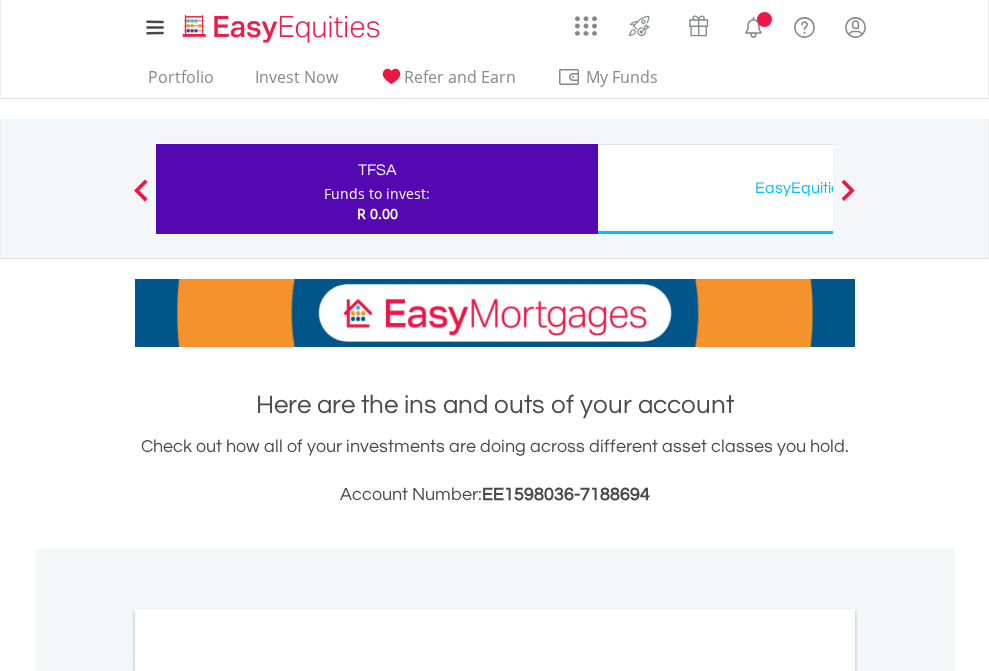 scroll, scrollTop: 0, scrollLeft: 0, axis: both 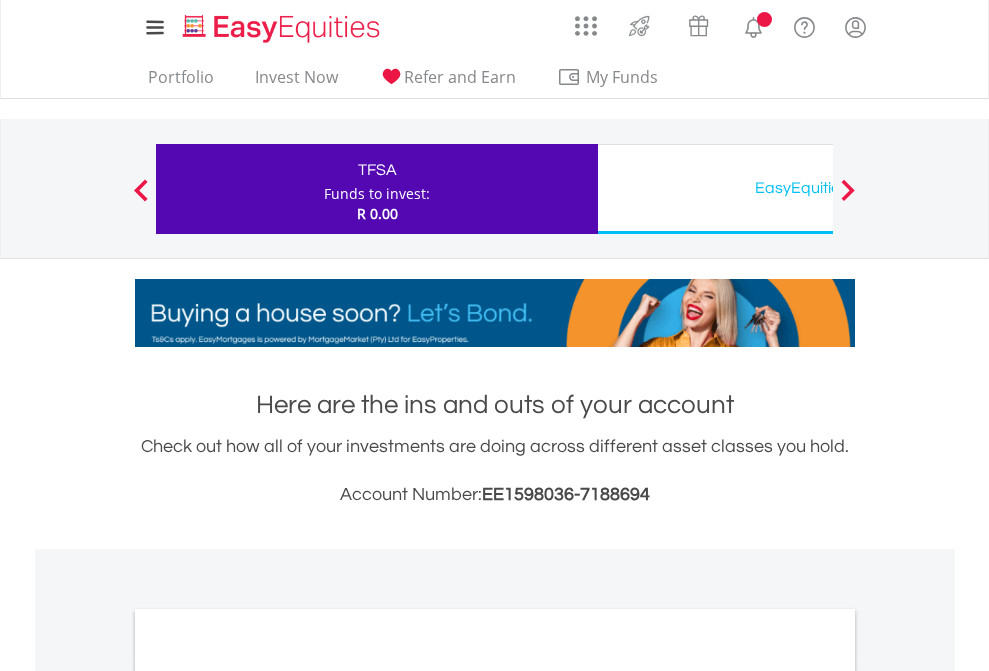 click on "All Holdings" at bounding box center [268, 1096] 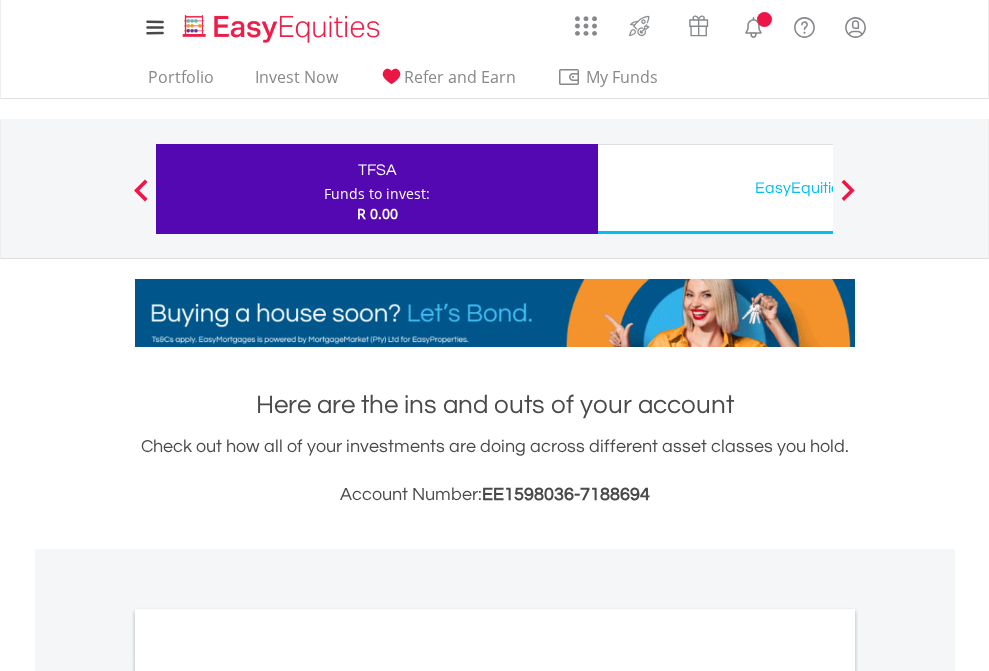 scroll, scrollTop: 1202, scrollLeft: 0, axis: vertical 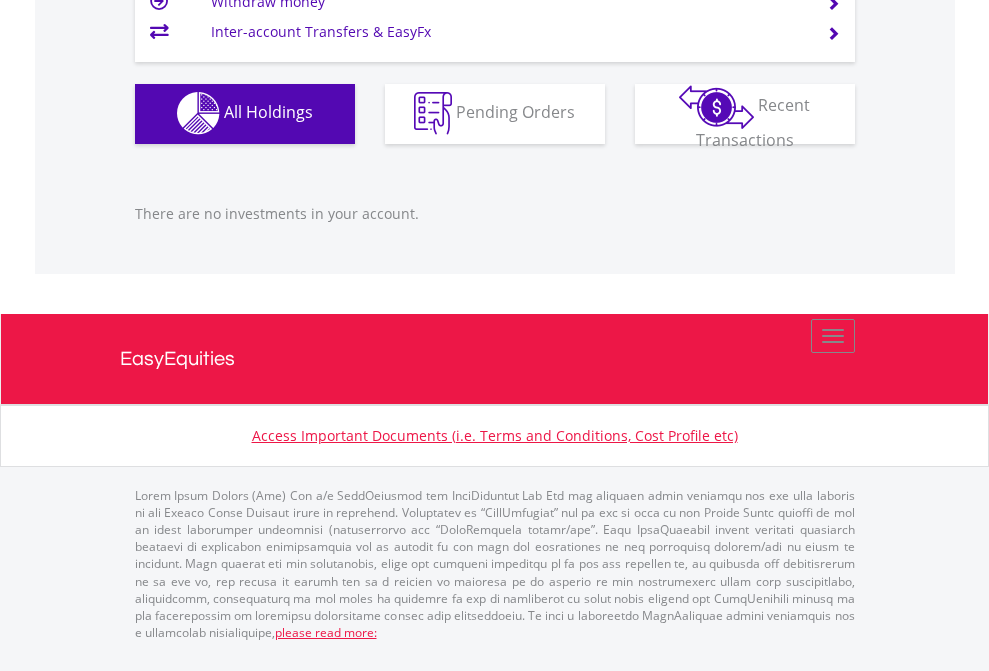 click on "EasyEquities USD" at bounding box center (818, -1142) 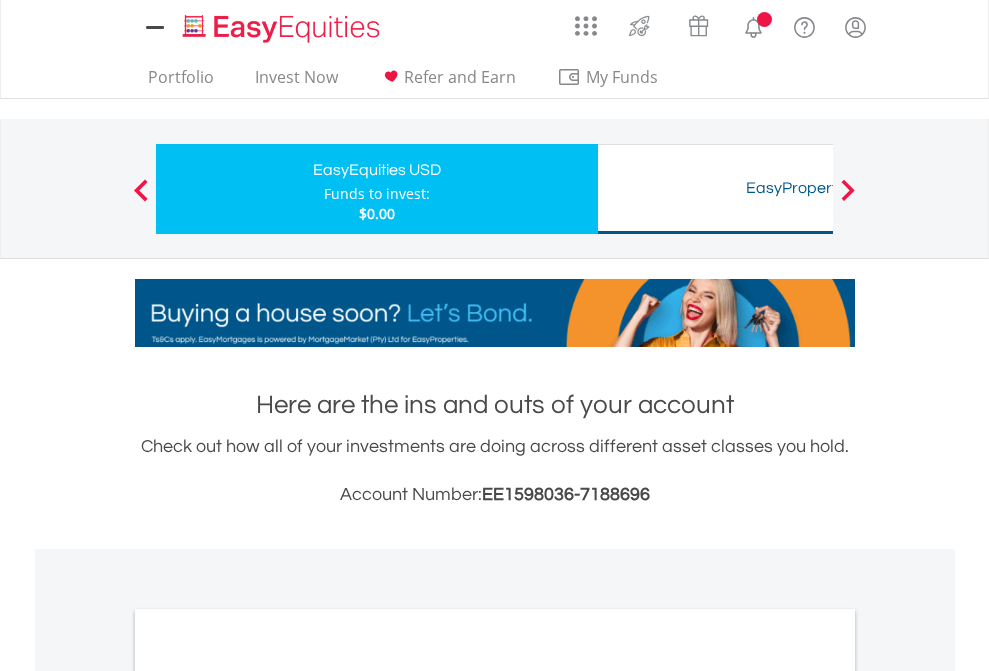 scroll, scrollTop: 0, scrollLeft: 0, axis: both 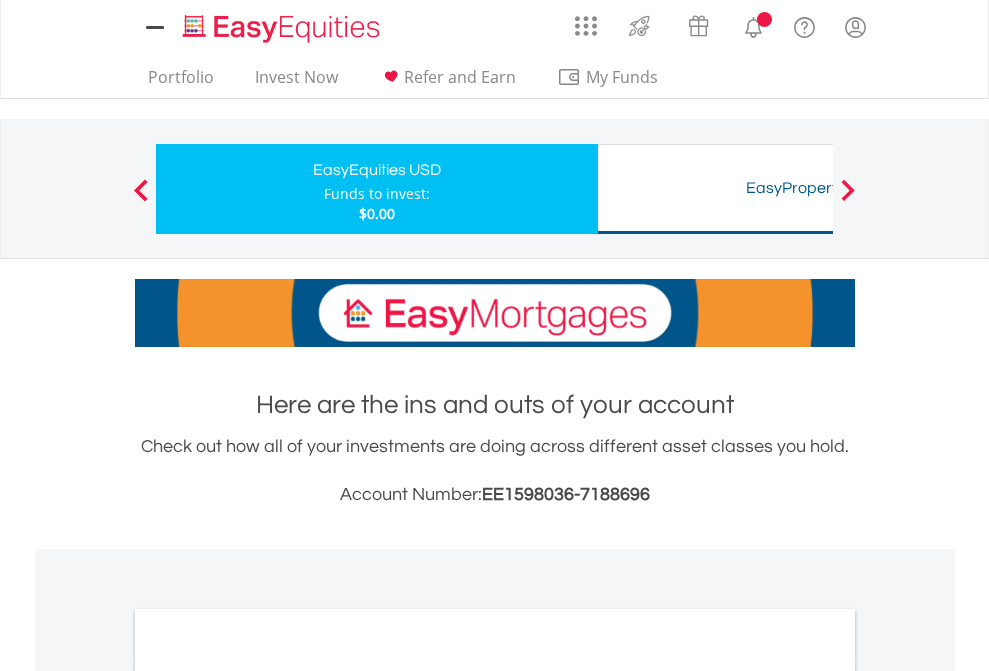 click on "All Holdings" at bounding box center [268, 1096] 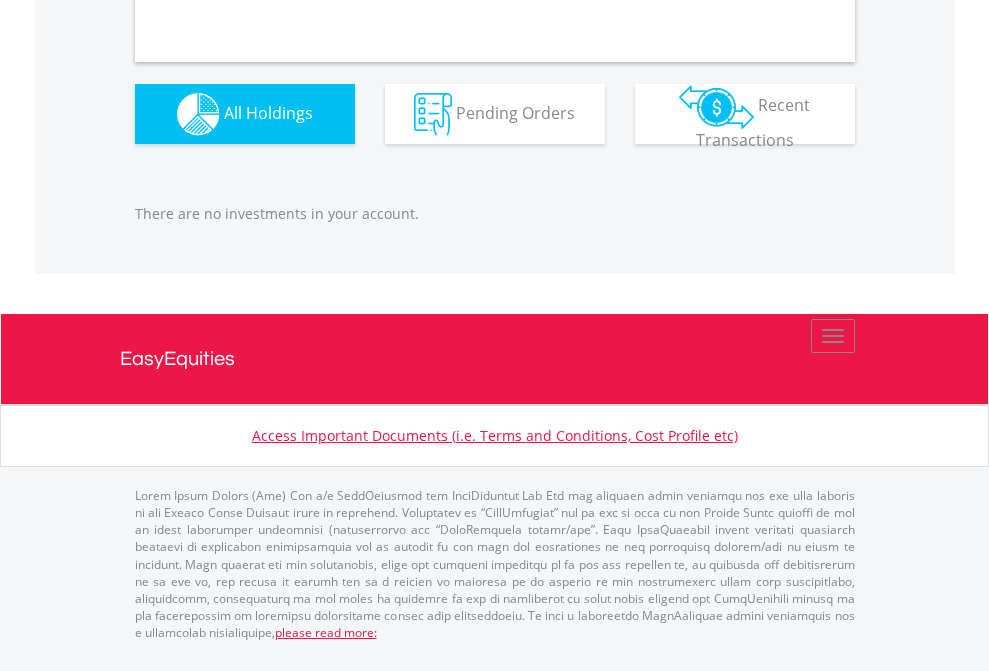 scroll, scrollTop: 1980, scrollLeft: 0, axis: vertical 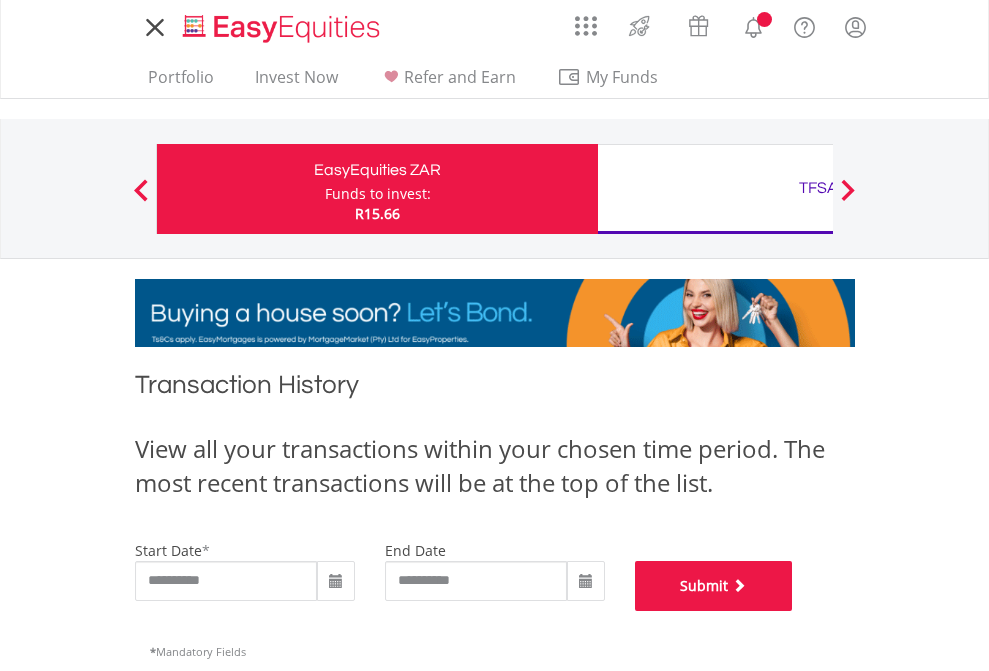 click on "Submit" at bounding box center [714, 586] 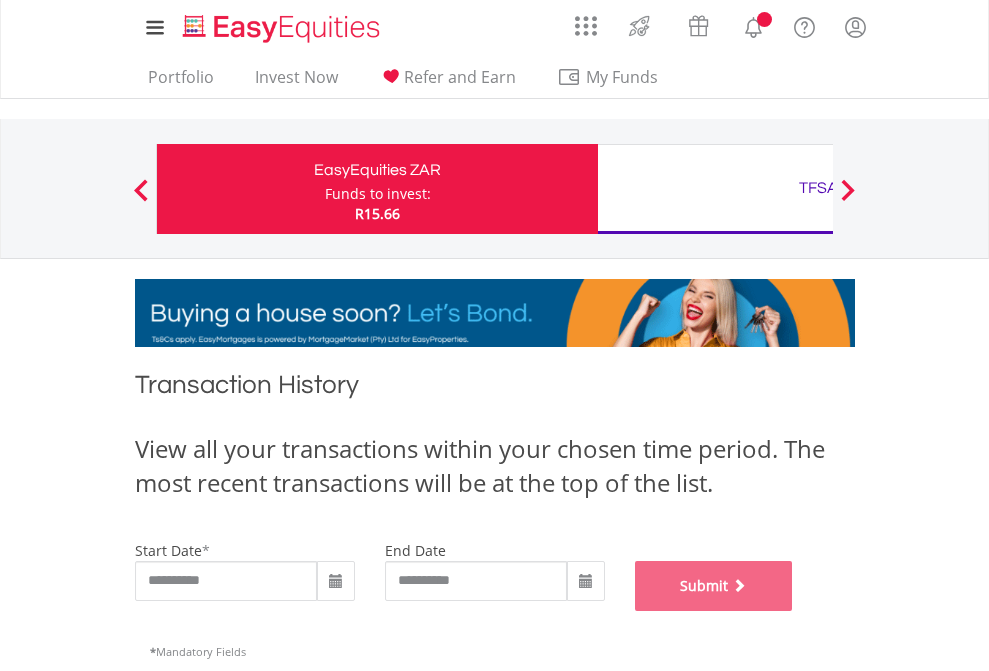 scroll, scrollTop: 811, scrollLeft: 0, axis: vertical 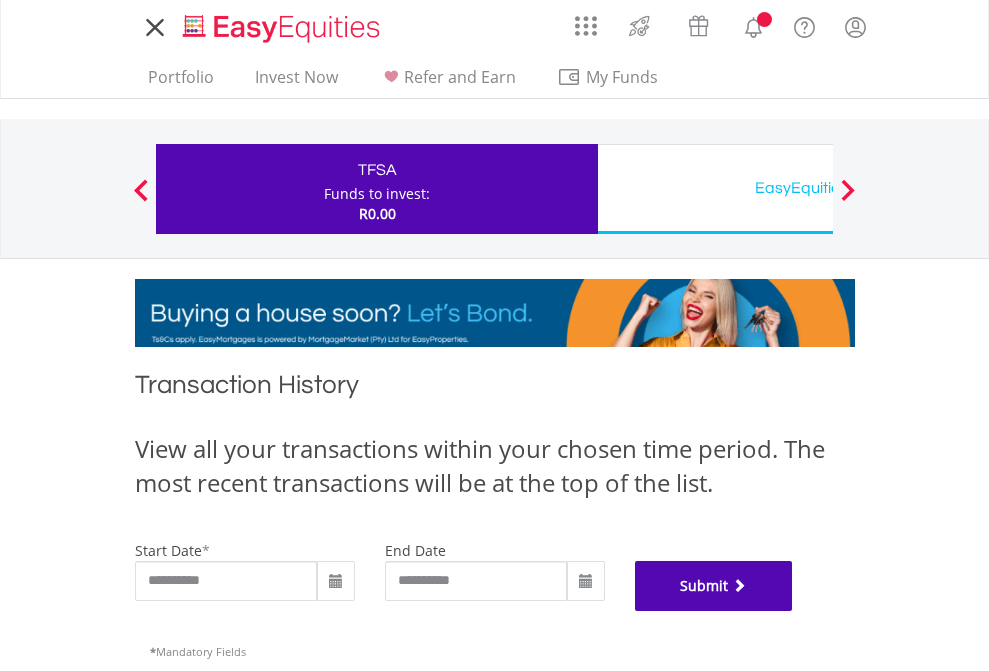 click on "Submit" at bounding box center (714, 586) 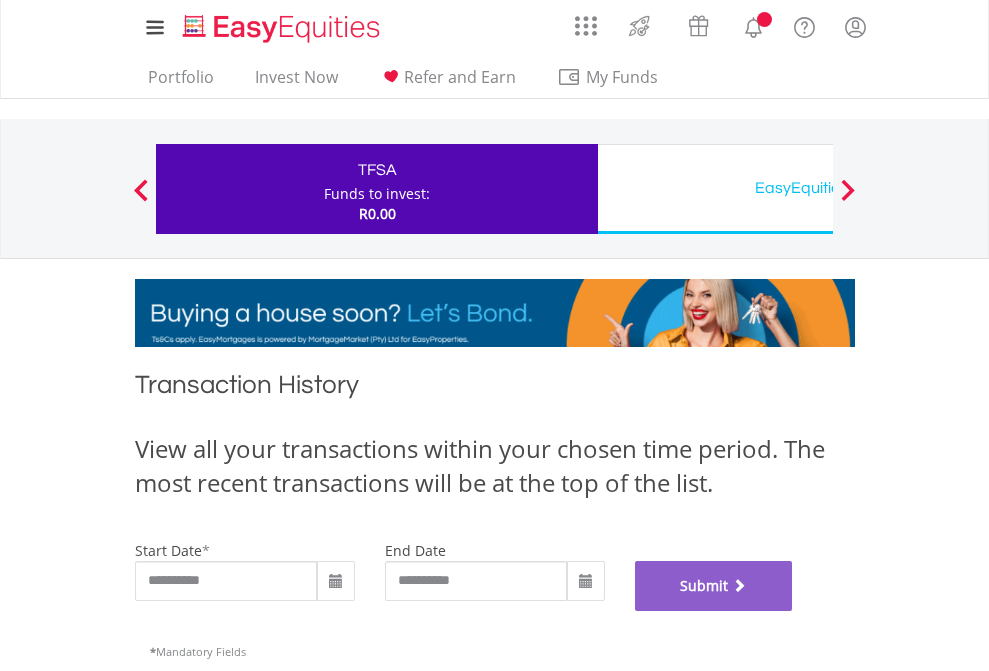 scroll, scrollTop: 811, scrollLeft: 0, axis: vertical 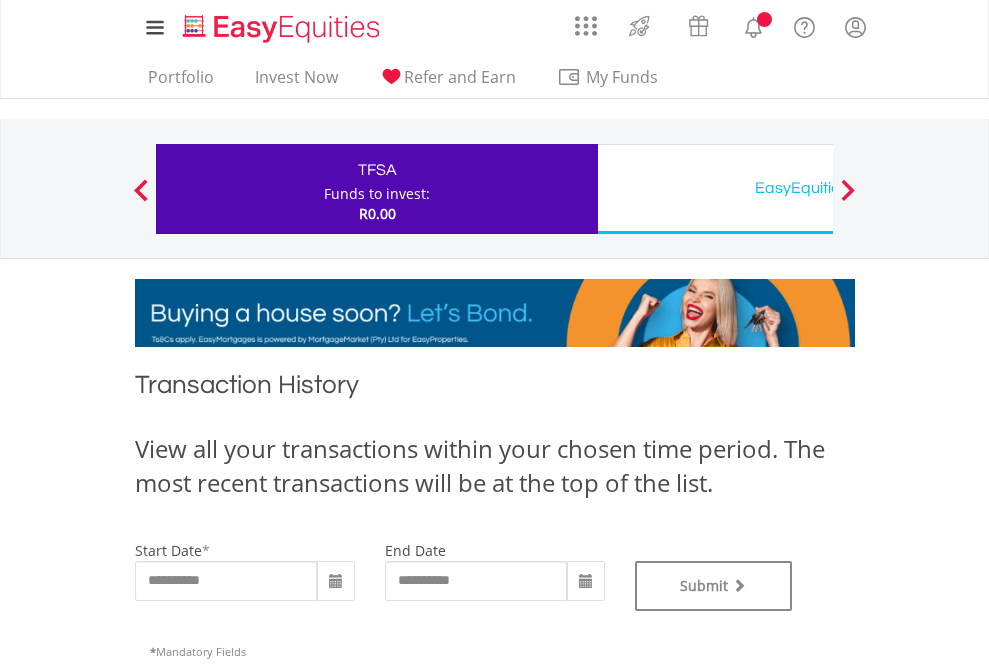 click on "EasyEquities USD" at bounding box center (818, 188) 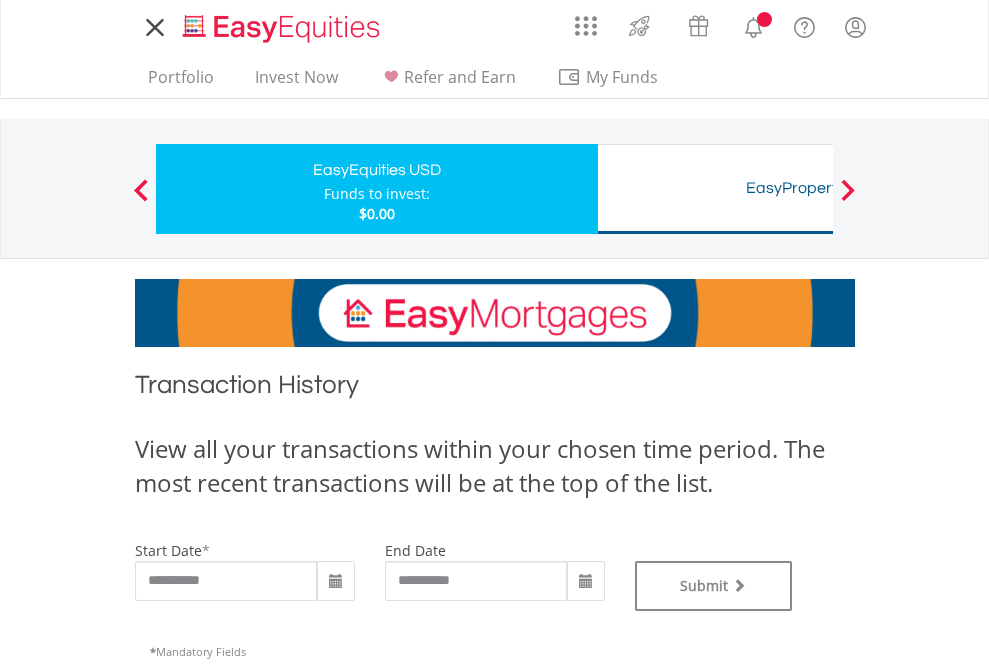 scroll, scrollTop: 0, scrollLeft: 0, axis: both 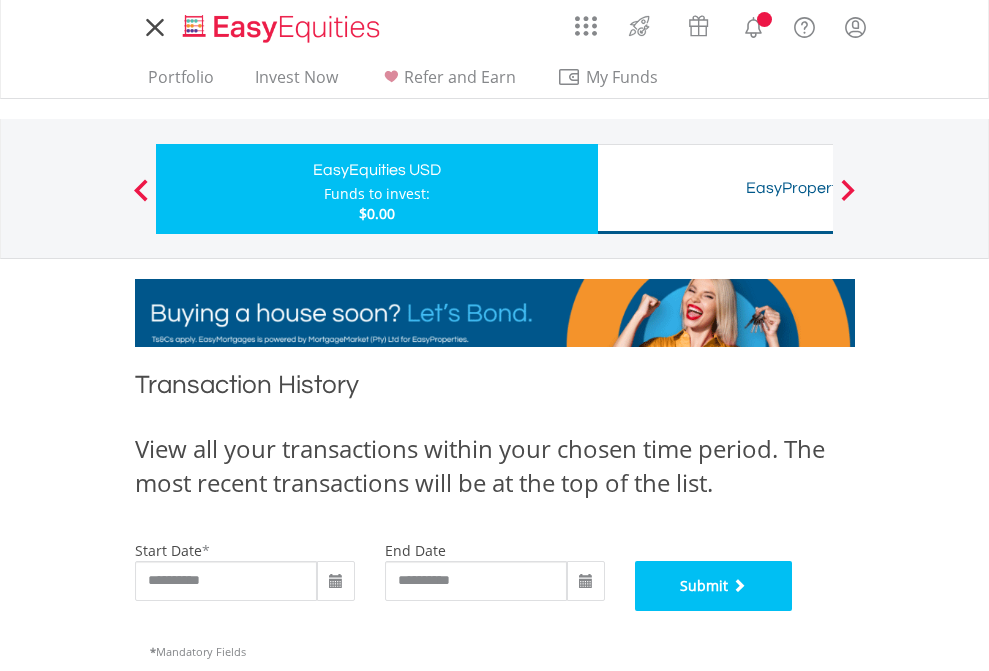 click on "Submit" at bounding box center [714, 586] 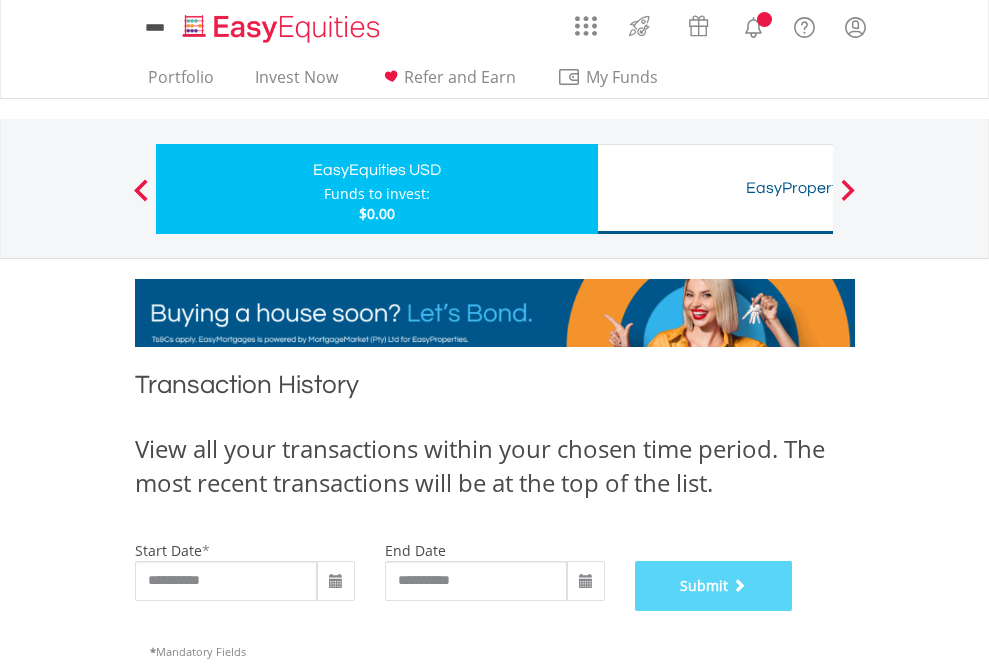 scroll, scrollTop: 811, scrollLeft: 0, axis: vertical 